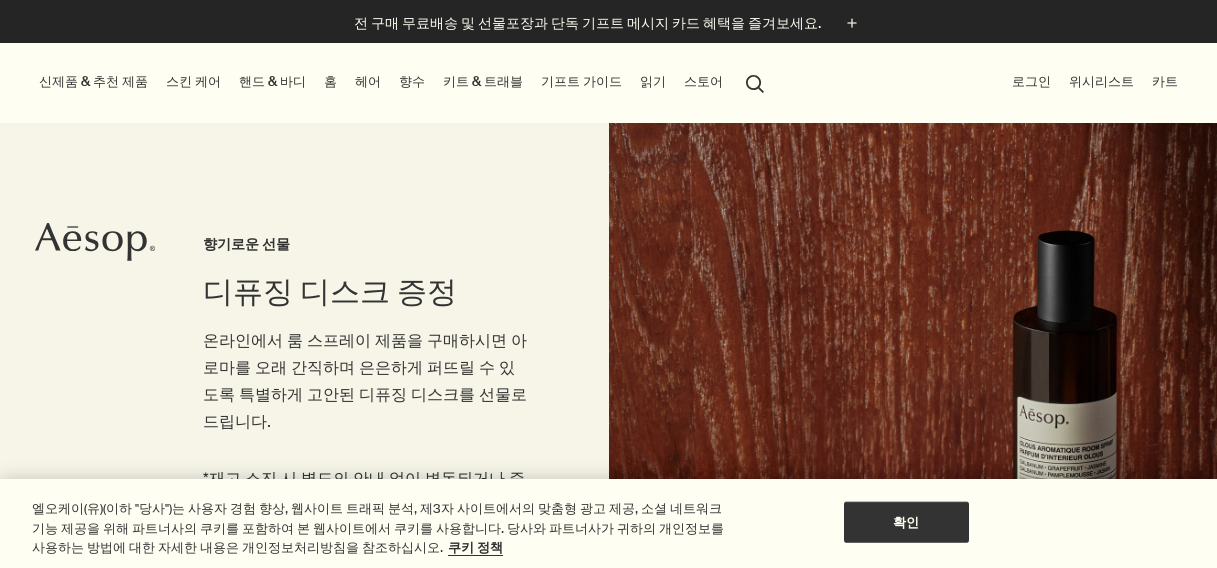scroll, scrollTop: 0, scrollLeft: 0, axis: both 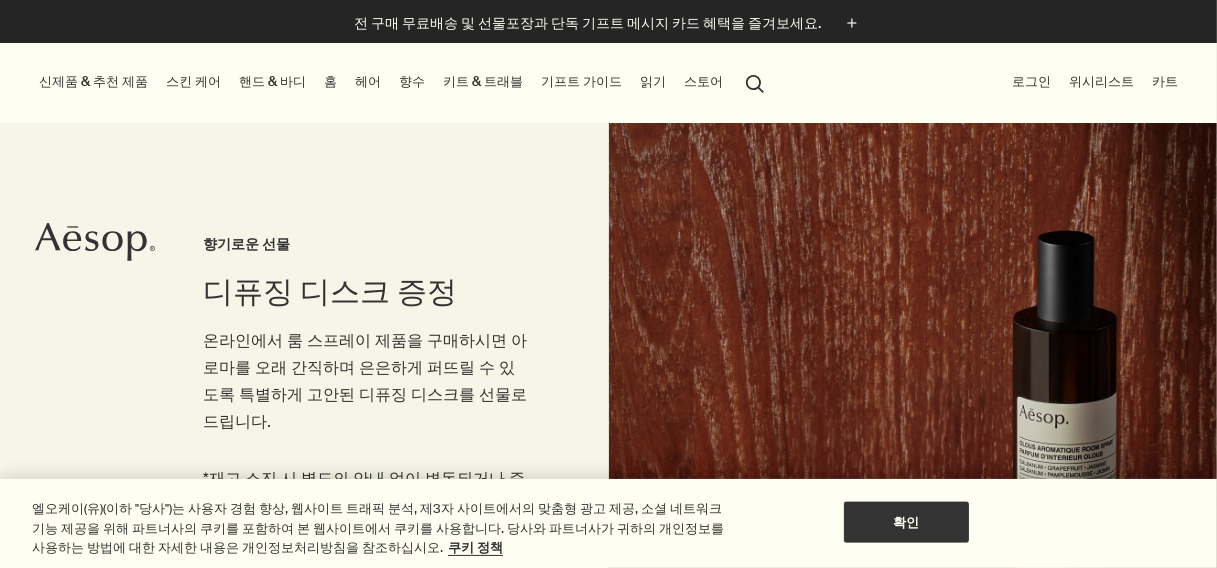 click on "스킨 케어" at bounding box center (193, 82) 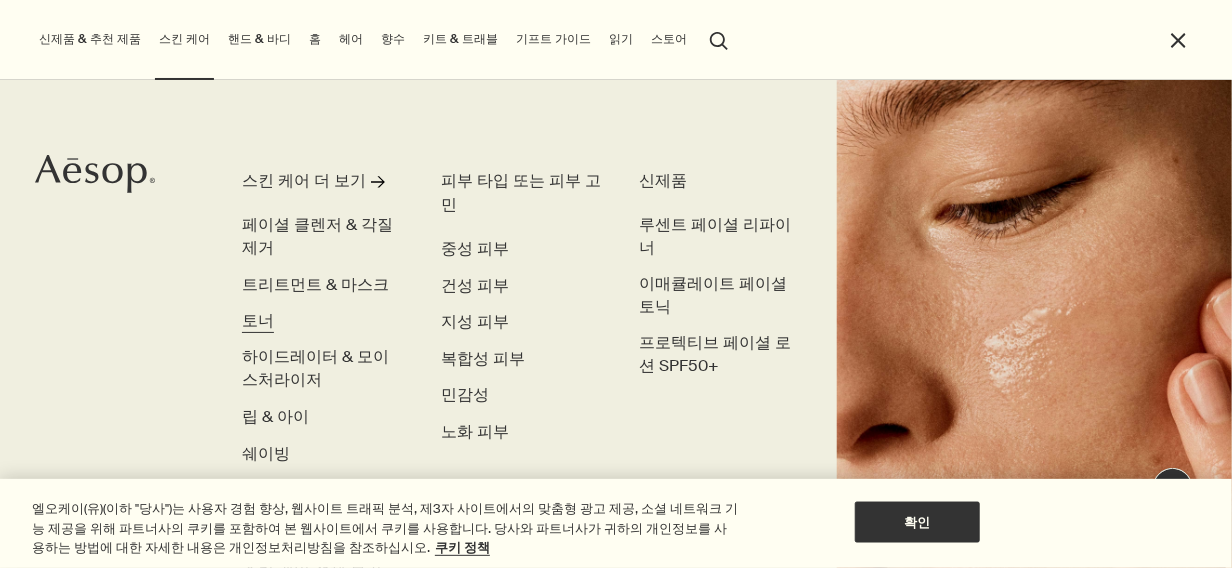 click on "토너" at bounding box center [258, 321] 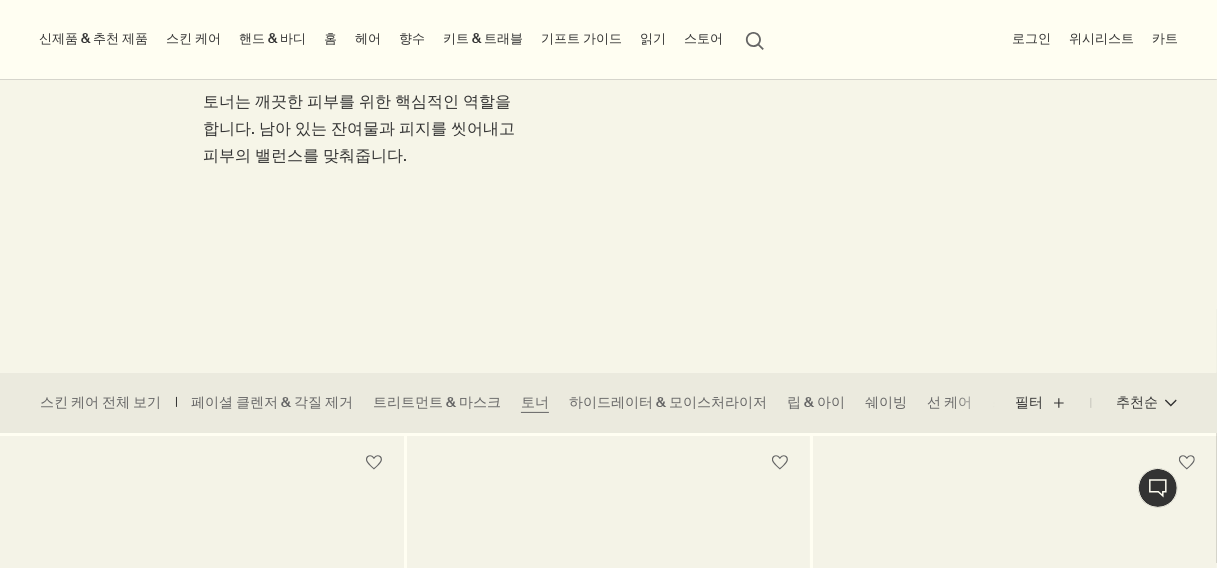 scroll, scrollTop: 0, scrollLeft: 0, axis: both 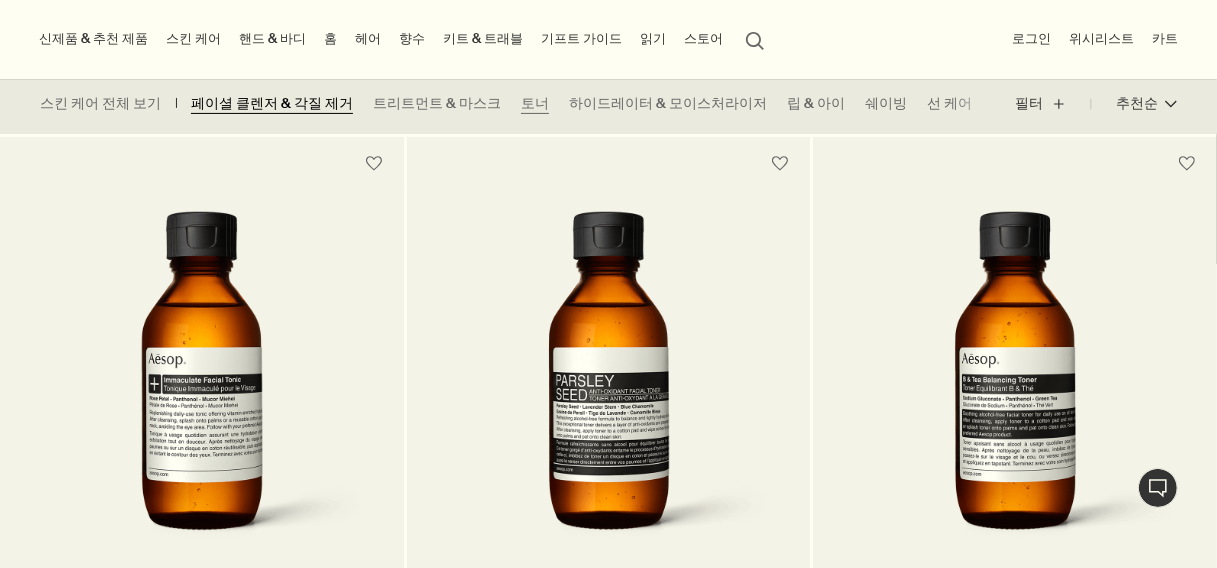 click on "페이셜 클렌저 & 각질 제거" at bounding box center (272, 104) 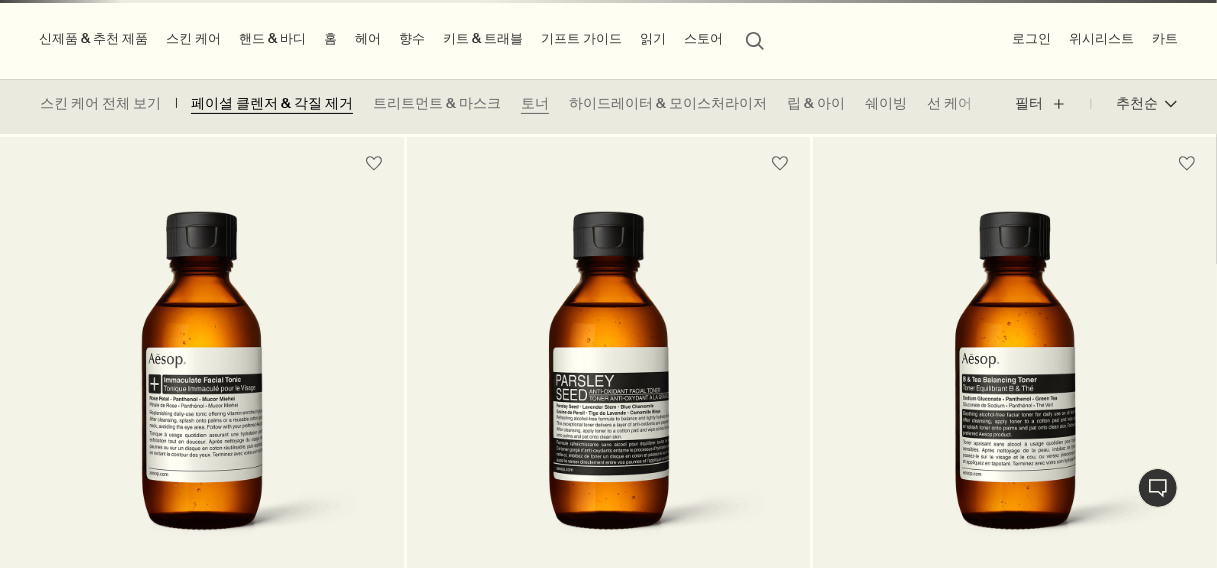 scroll, scrollTop: 0, scrollLeft: 0, axis: both 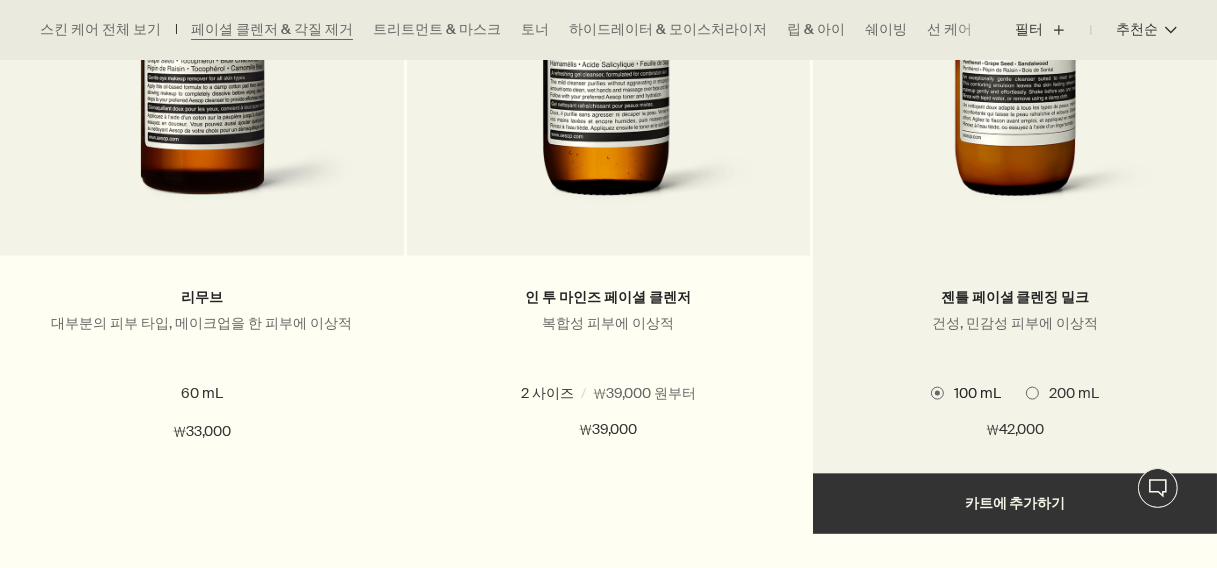 click at bounding box center [1032, 393] 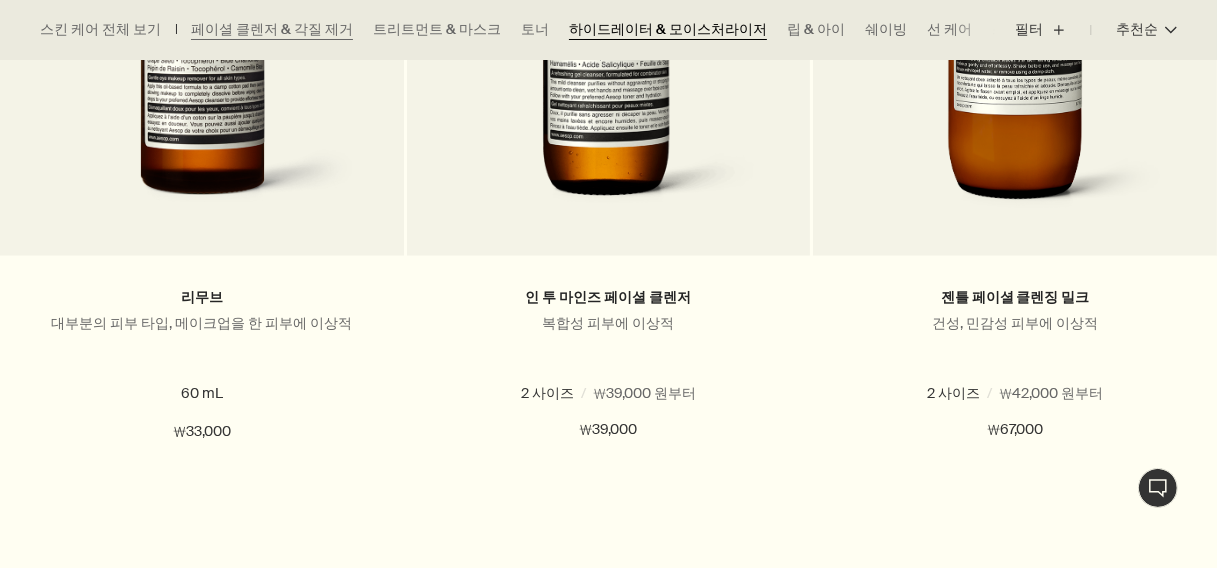 click on "하이드레이터 & 모이스처라이저" at bounding box center (668, 30) 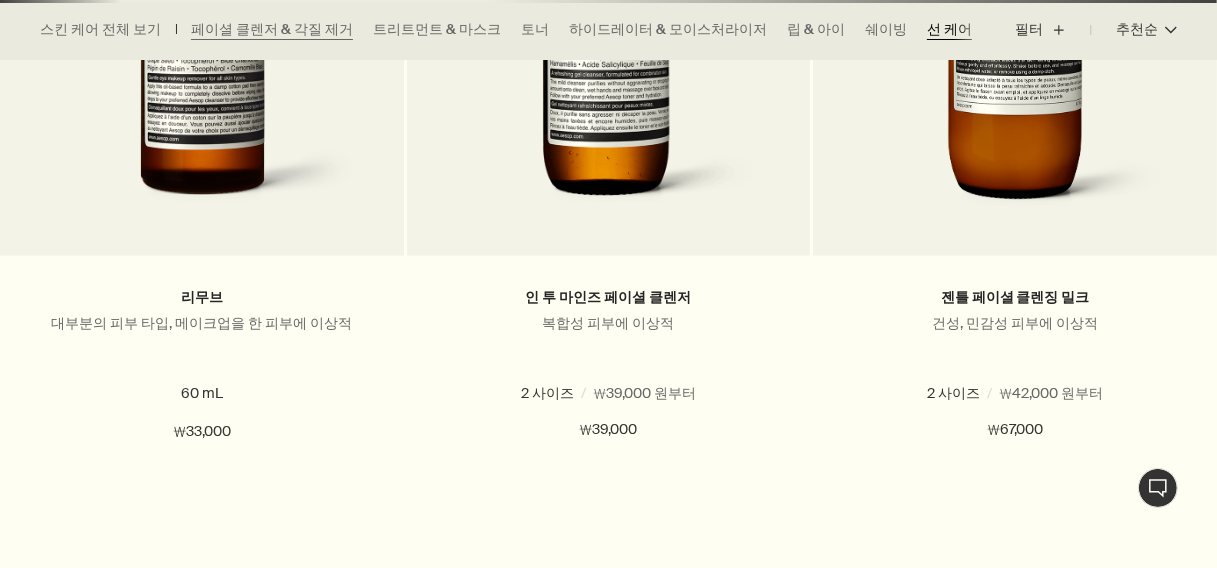 click on "선 케어" at bounding box center (949, 30) 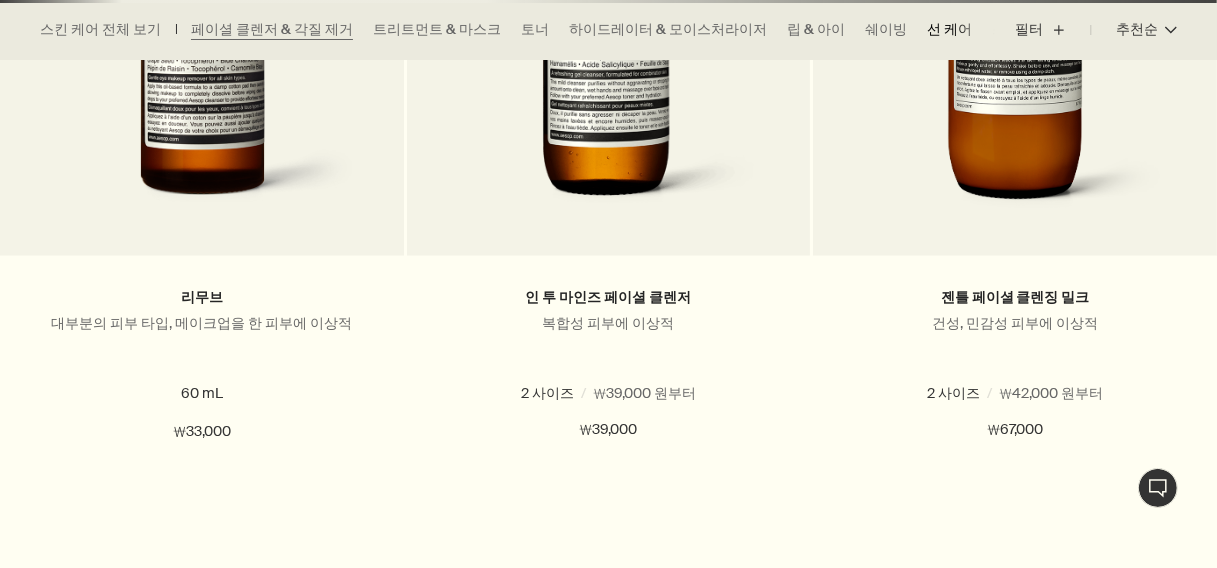 scroll, scrollTop: 0, scrollLeft: 0, axis: both 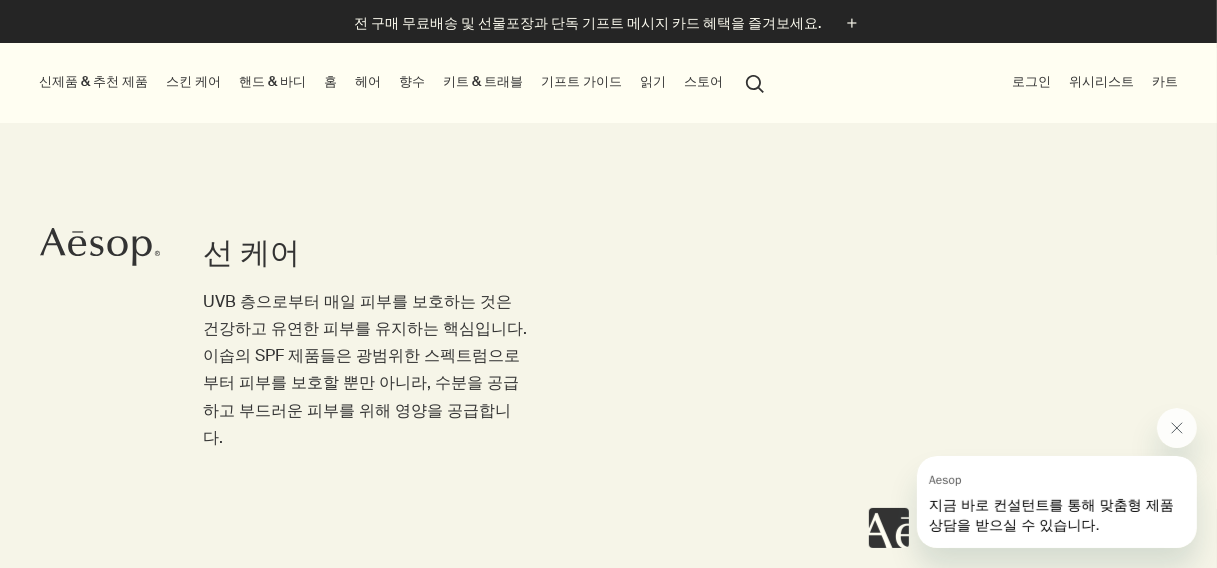 click on "헤어" at bounding box center (368, 82) 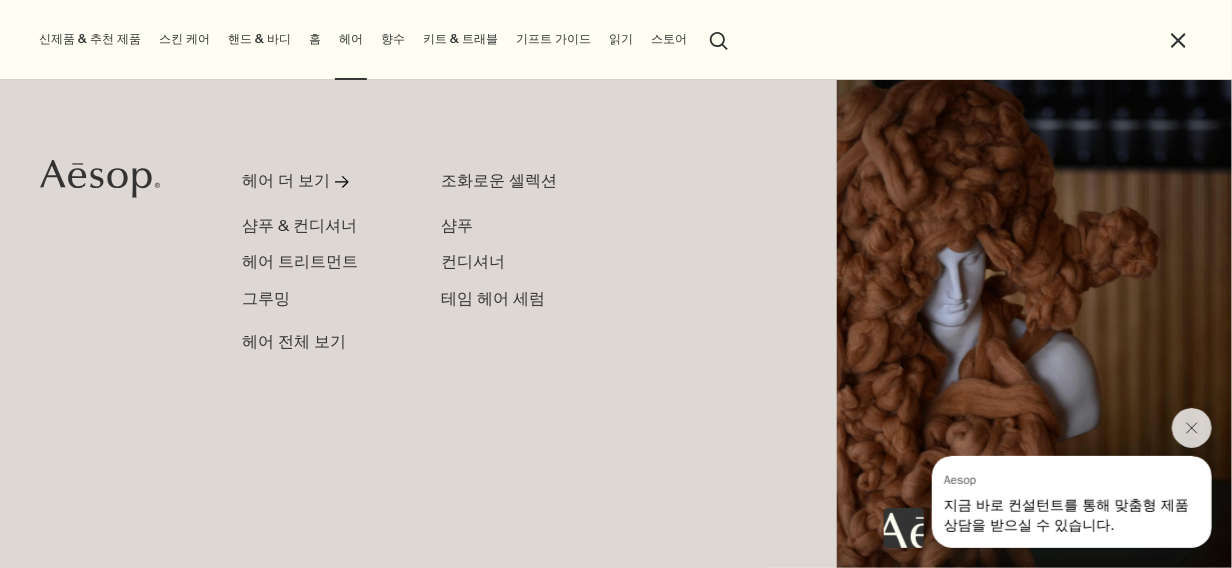 click on "신제품 & 추천 제품" at bounding box center [90, 39] 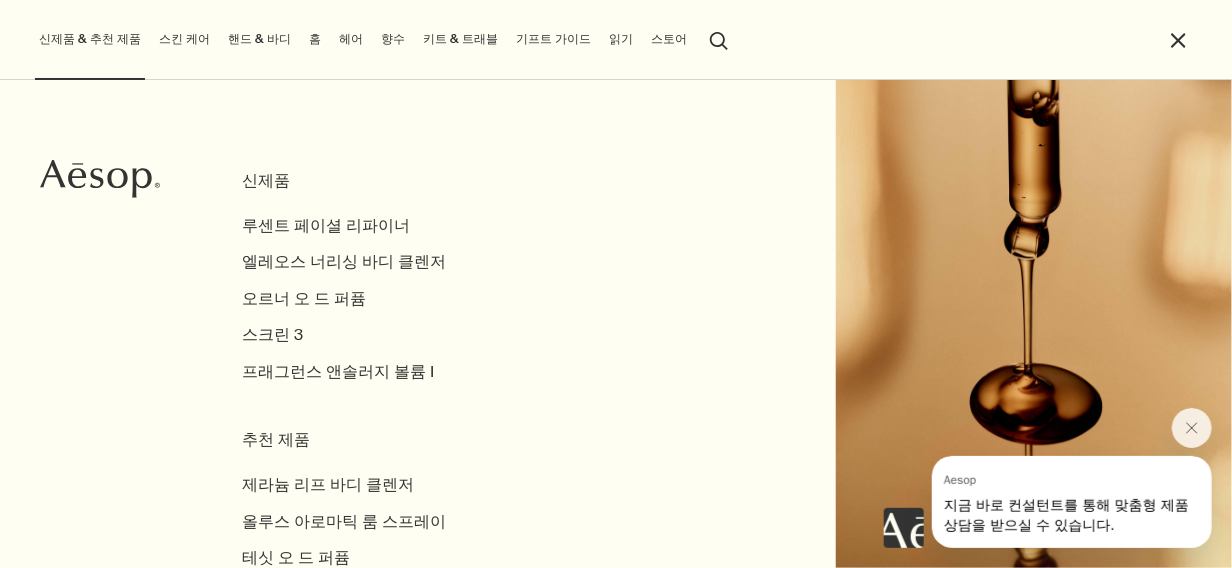 click on "신제품 & 추천 제품" at bounding box center (90, 39) 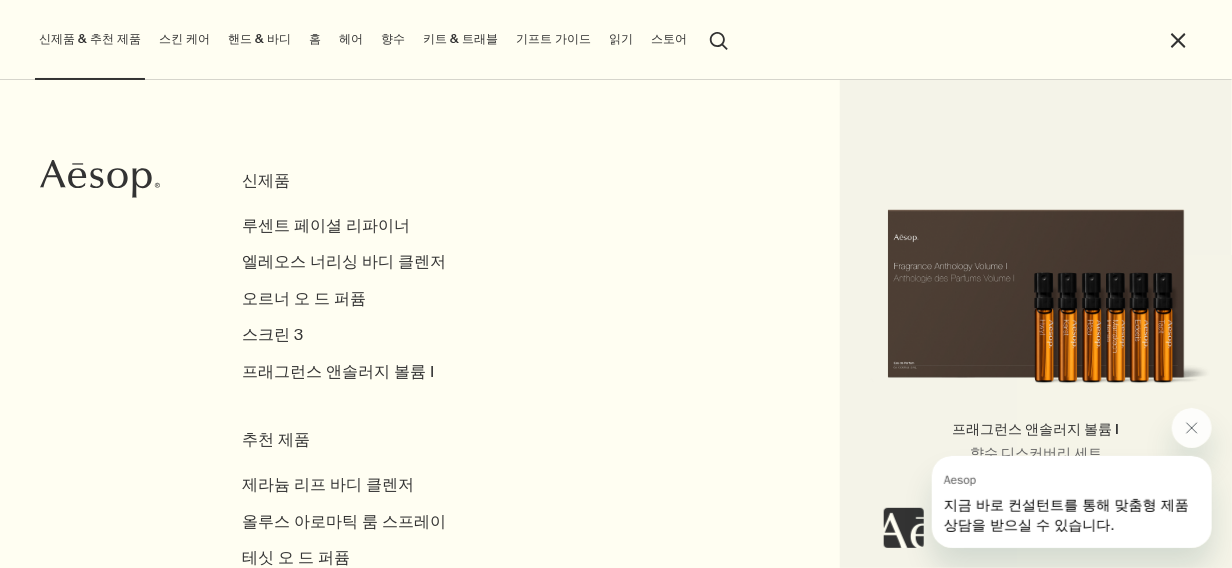 scroll, scrollTop: 80, scrollLeft: 0, axis: vertical 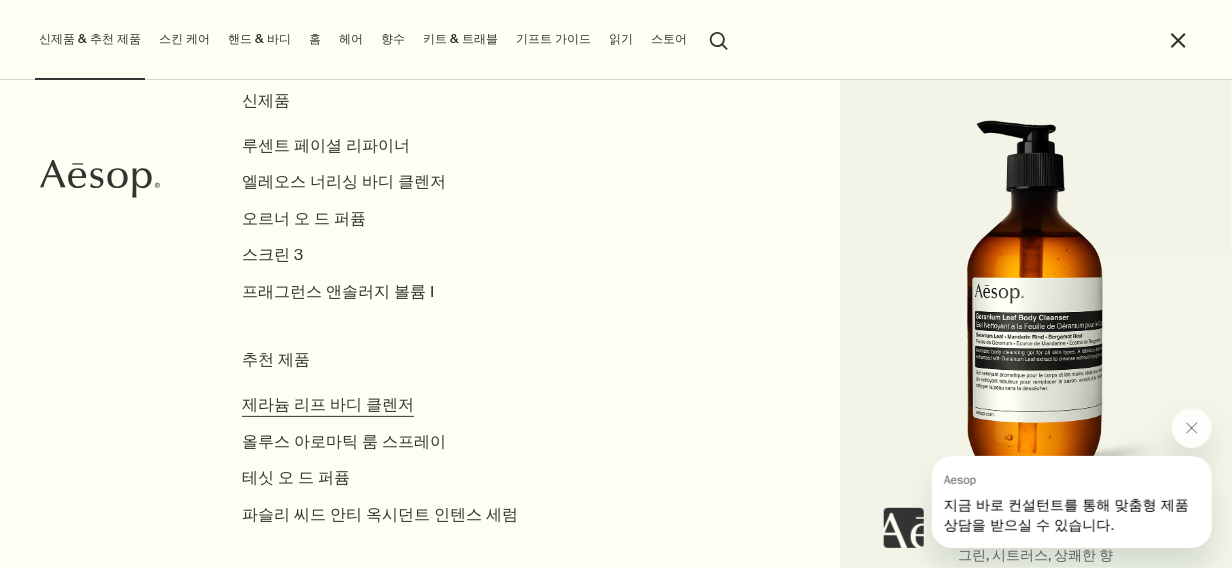 click on "제라늄 리프 바디 클렌저" at bounding box center (328, 405) 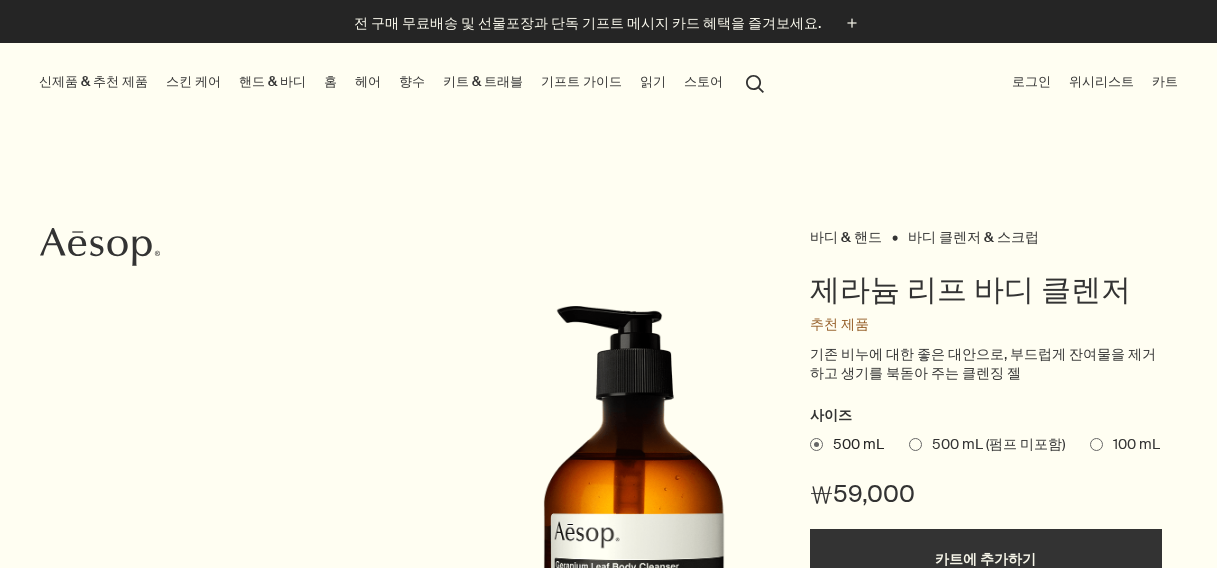 scroll, scrollTop: 0, scrollLeft: 0, axis: both 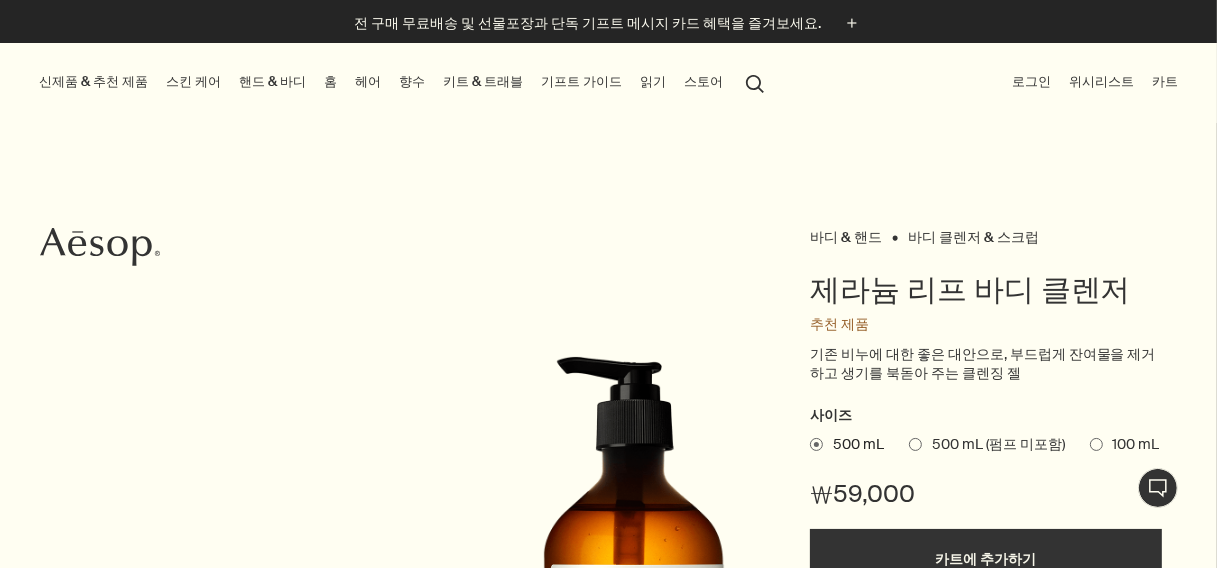 click on "핸드 & 바디" at bounding box center (272, 82) 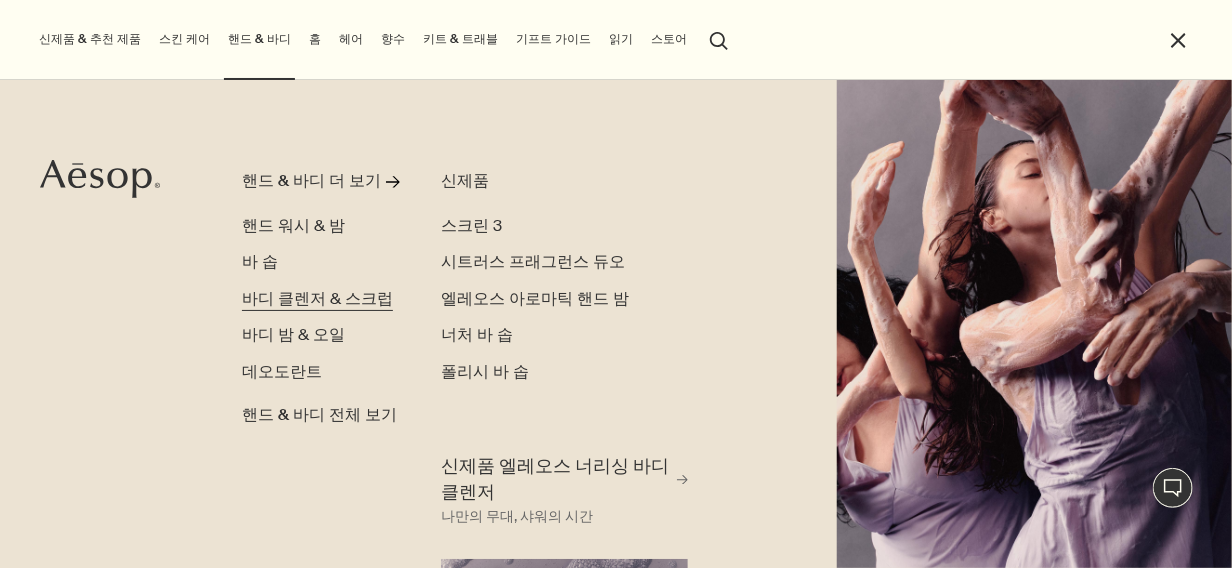 click on "바디 클렌저 & 스크럽" at bounding box center (317, 299) 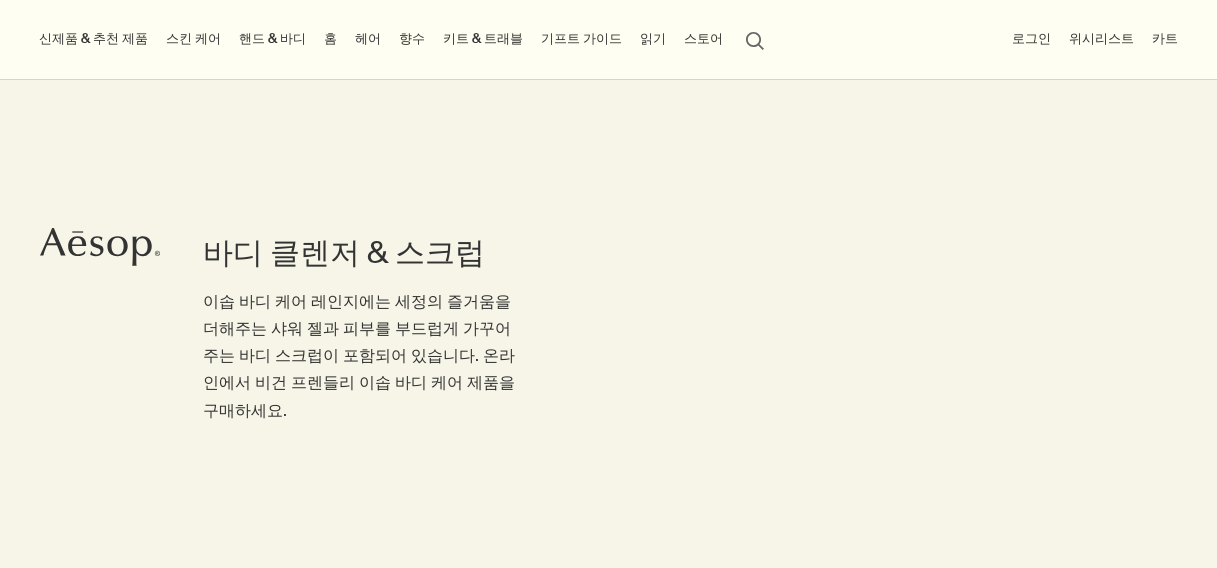 scroll, scrollTop: 200, scrollLeft: 0, axis: vertical 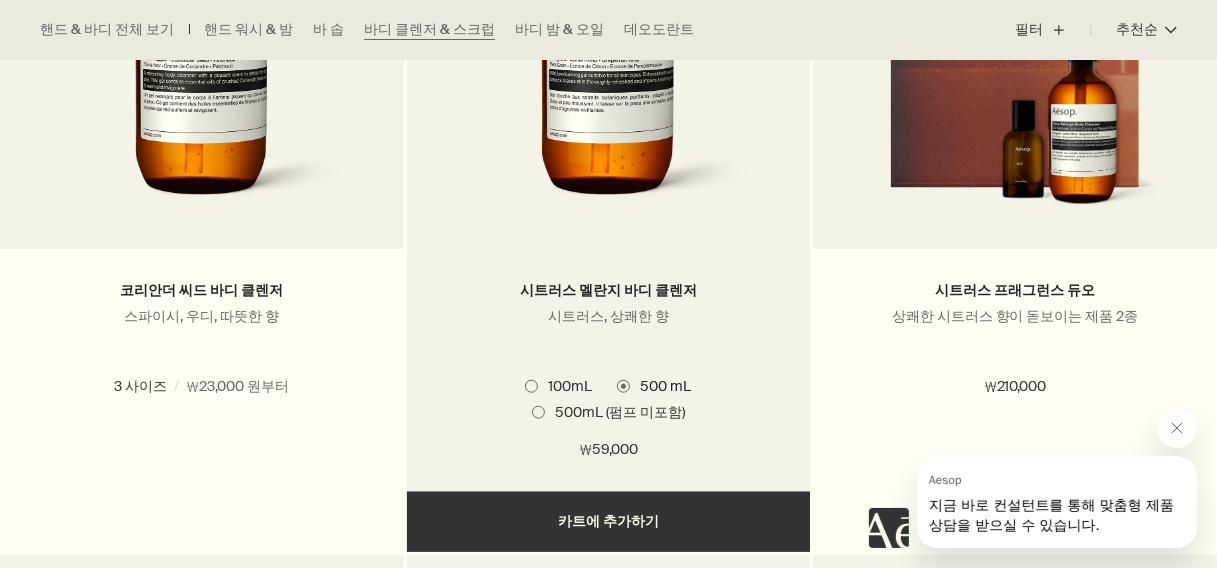 click on "500mL (펌프 미포함)" at bounding box center [615, 412] 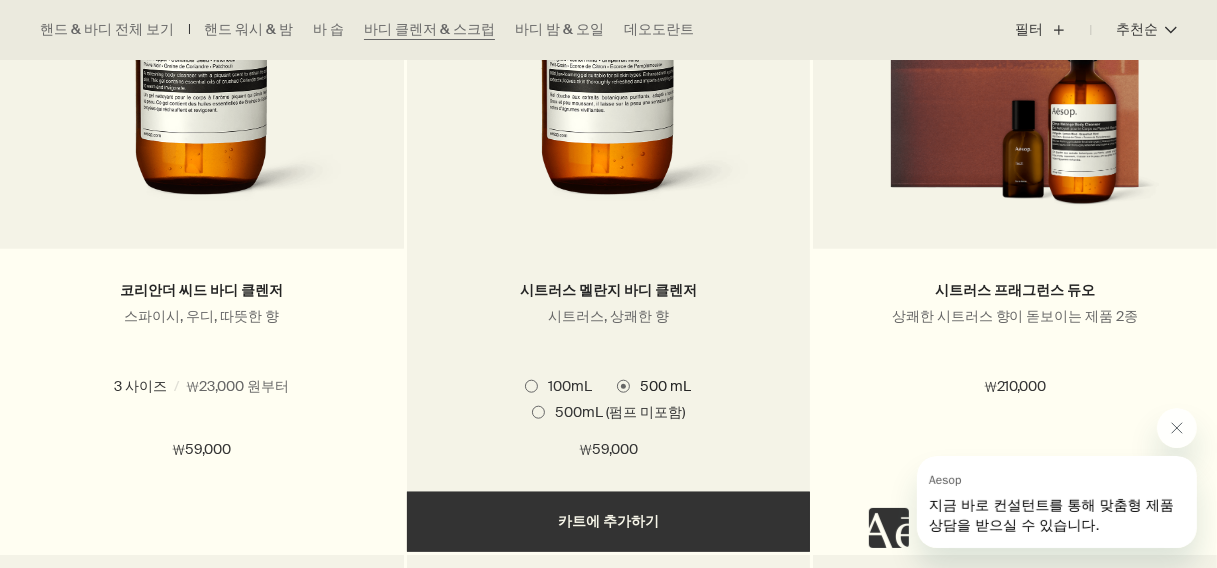 click on "500mL (펌프 미포함)" at bounding box center [532, 2009] 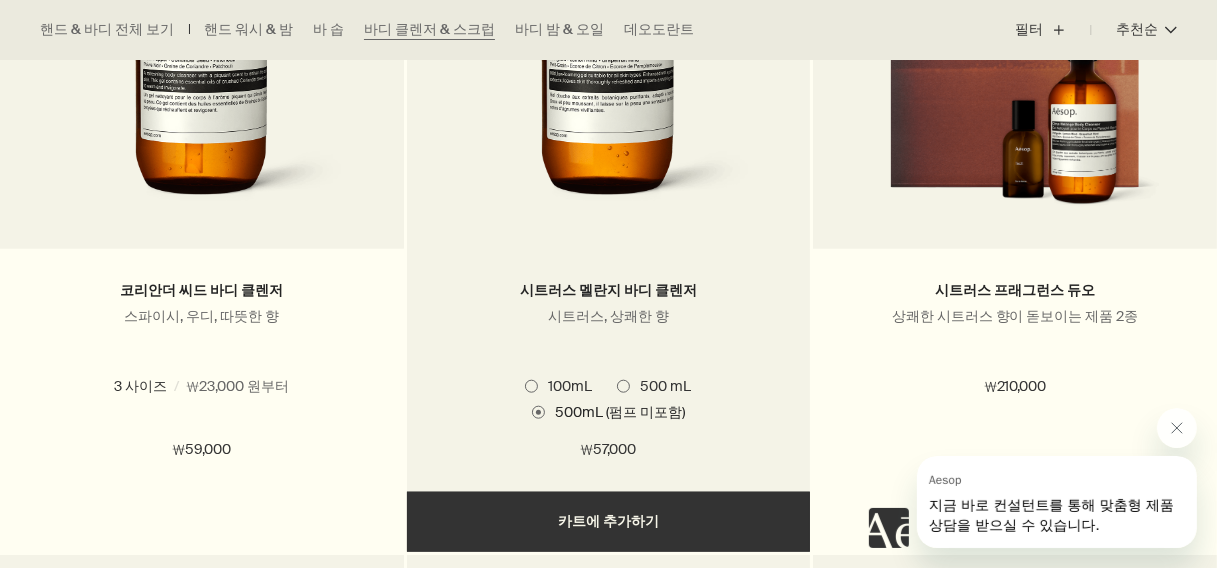 click on "100mL" at bounding box center (565, 386) 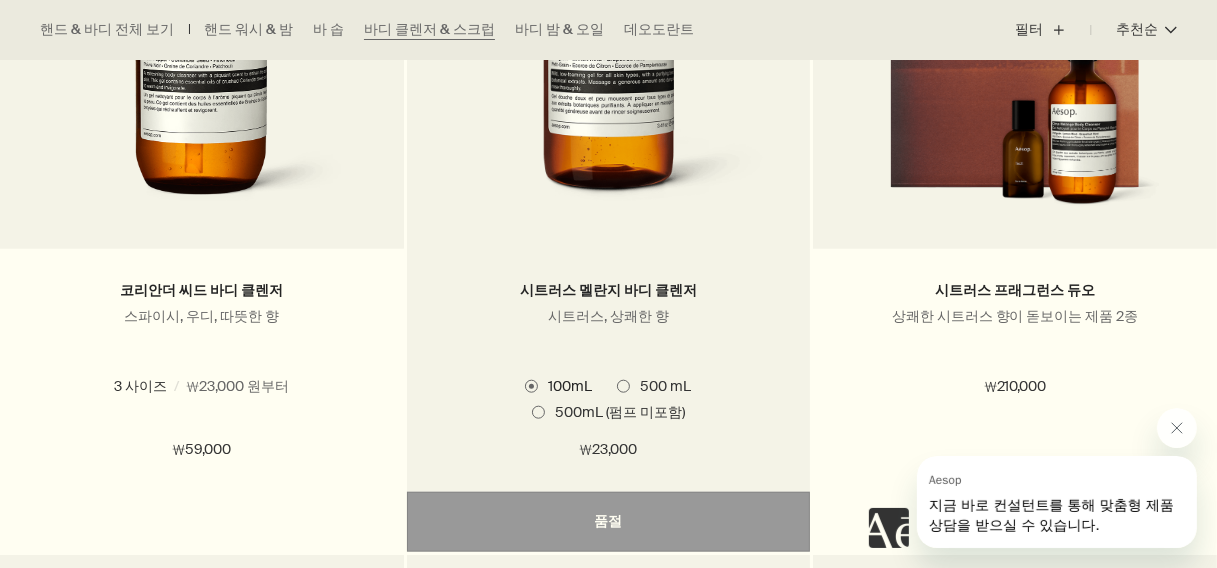 click on "500 mL" at bounding box center (660, 386) 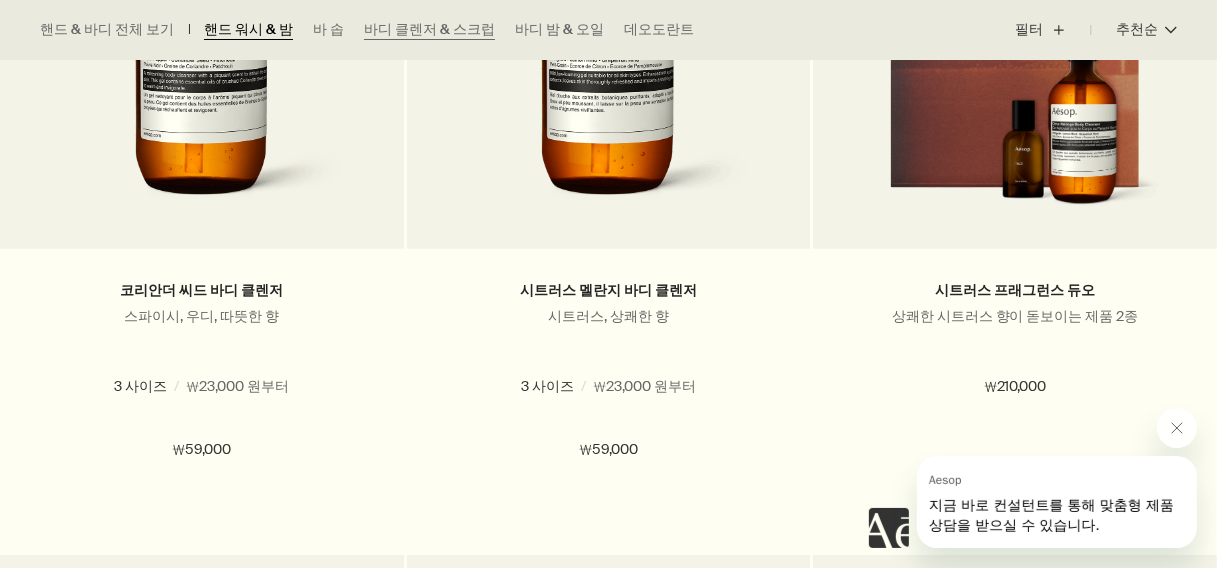 click on "핸드 워시 & 밤" at bounding box center [248, 30] 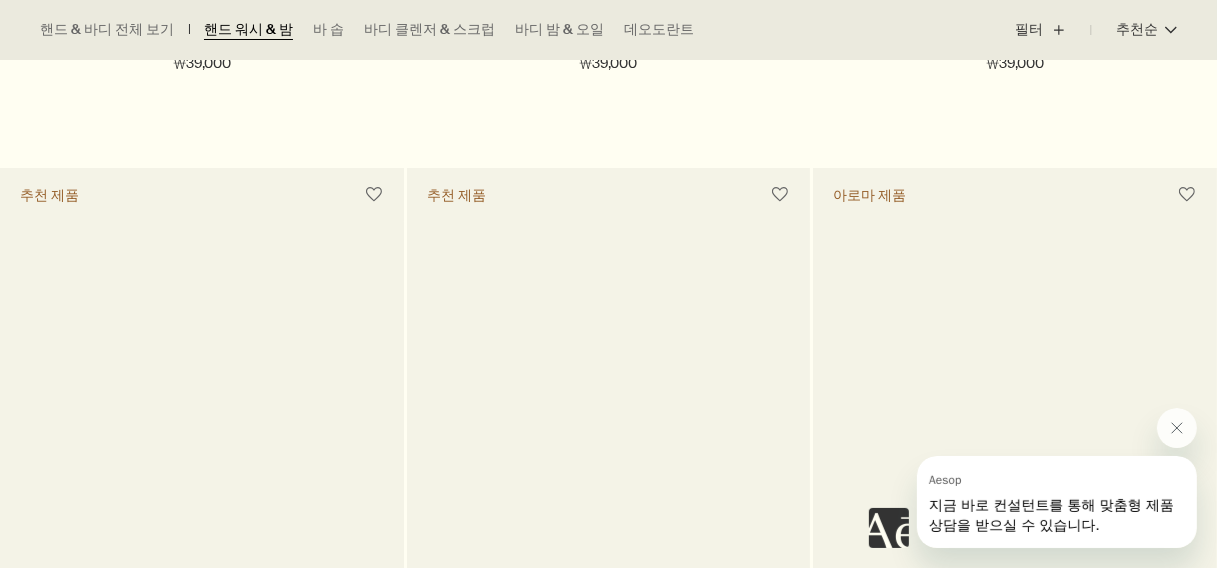 scroll, scrollTop: 1600, scrollLeft: 0, axis: vertical 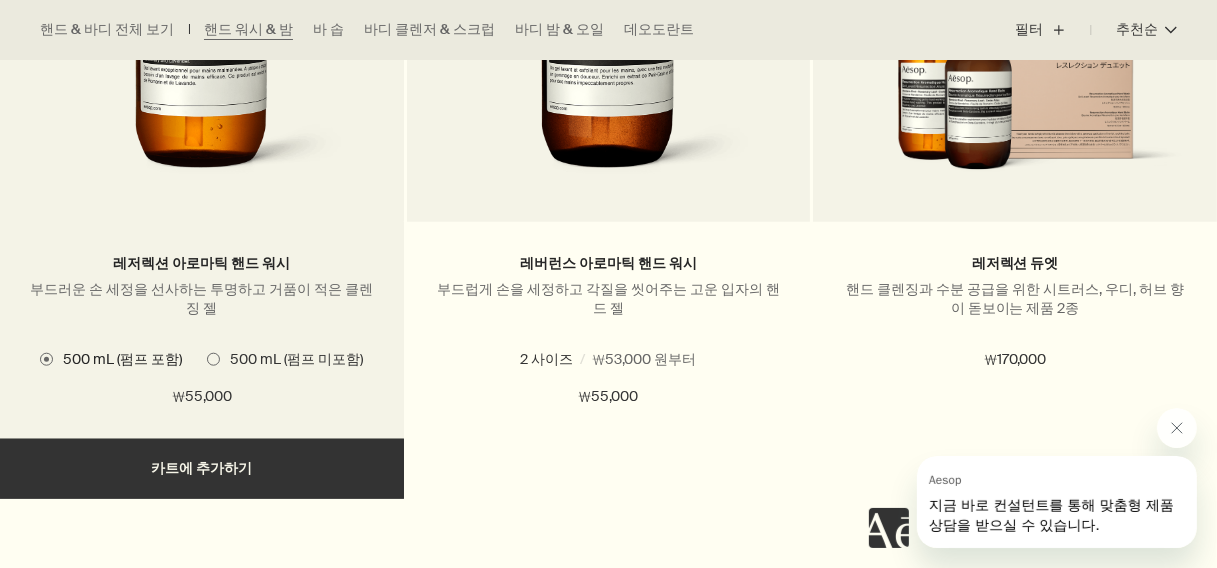 click at bounding box center [213, 359] 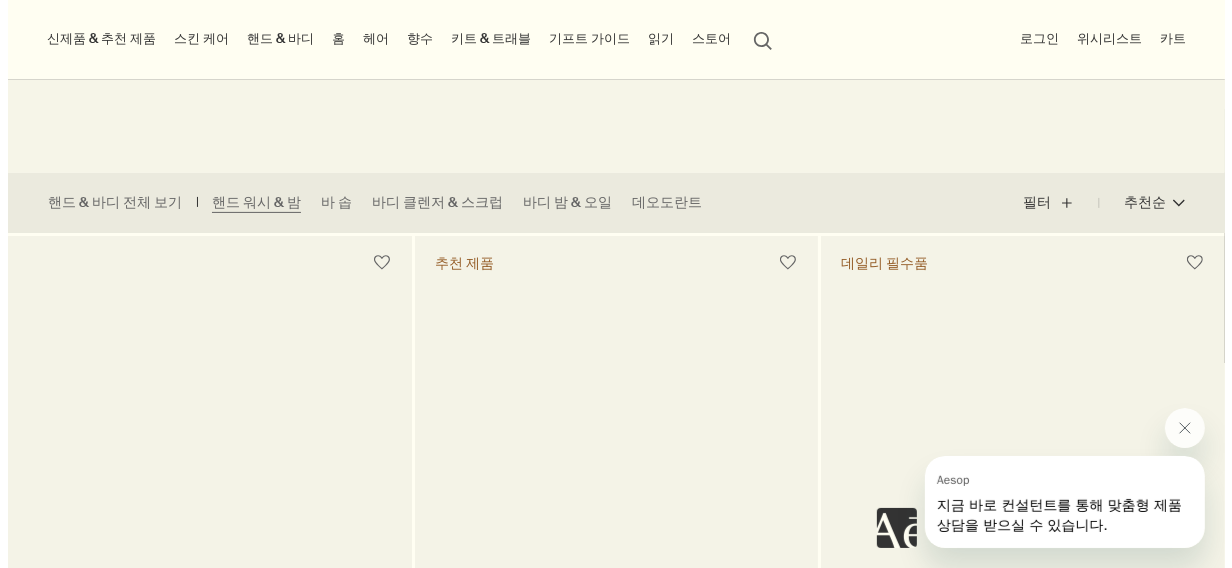 scroll, scrollTop: 200, scrollLeft: 0, axis: vertical 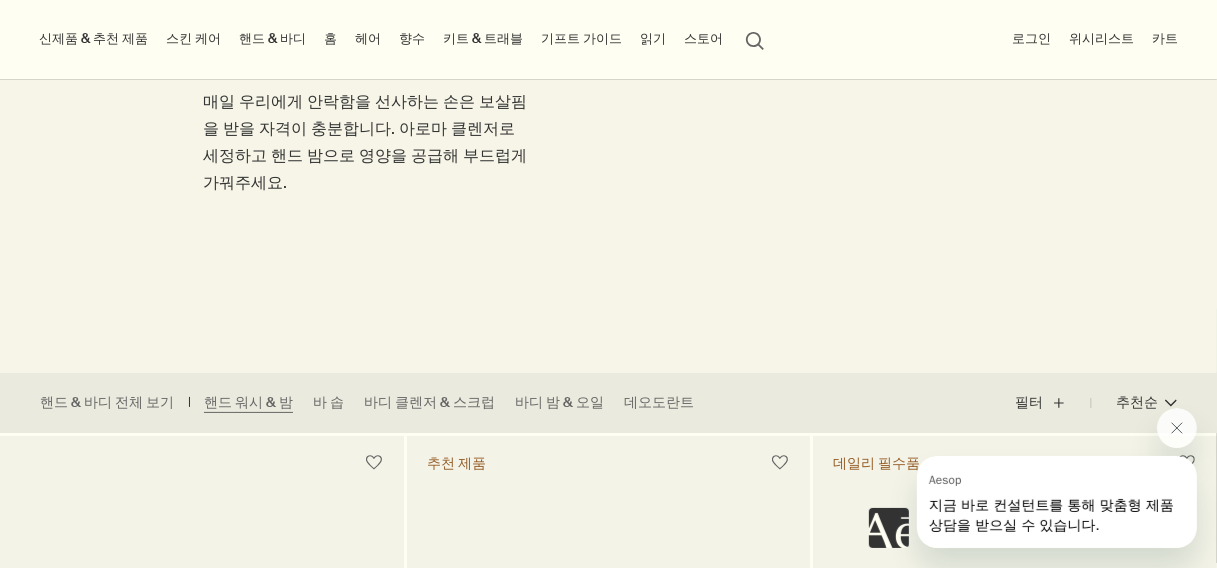 click on "핸드 & 바디" at bounding box center (272, 39) 